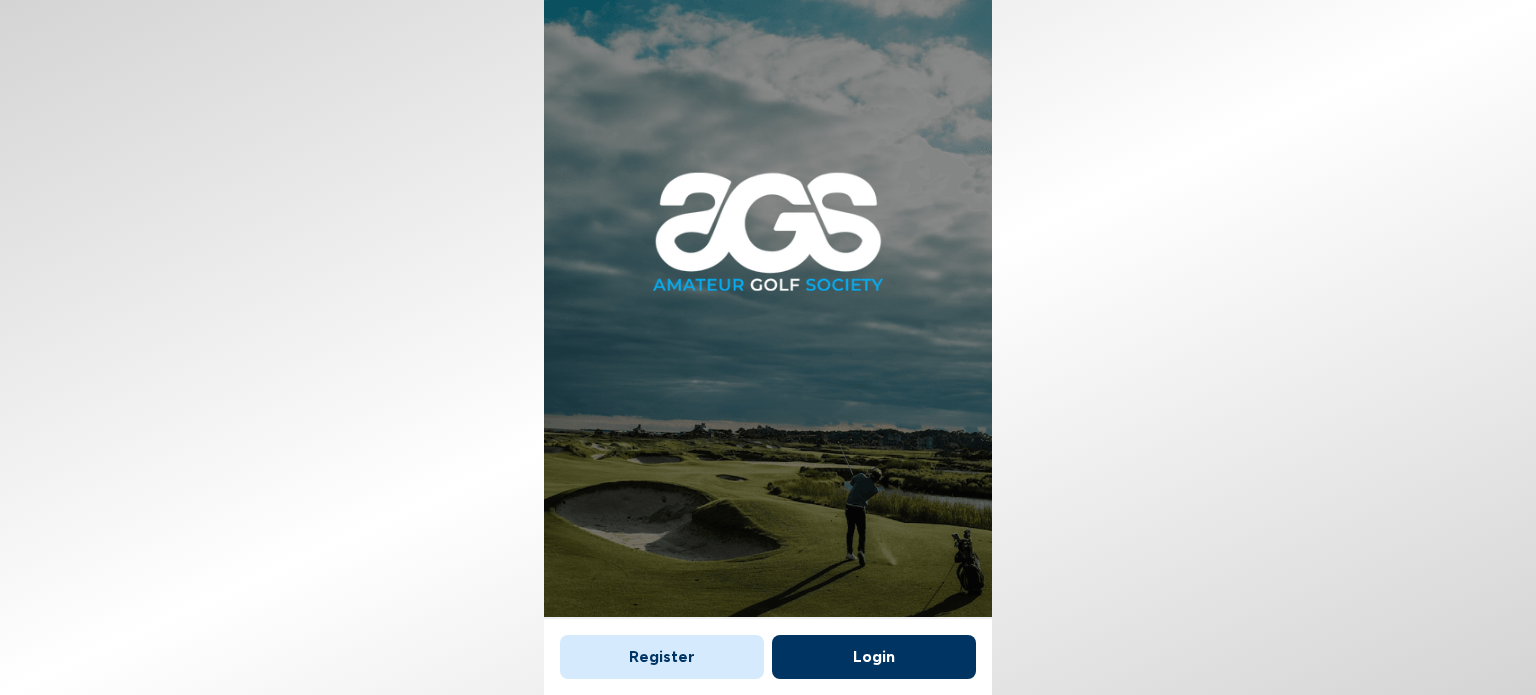 scroll, scrollTop: 0, scrollLeft: 0, axis: both 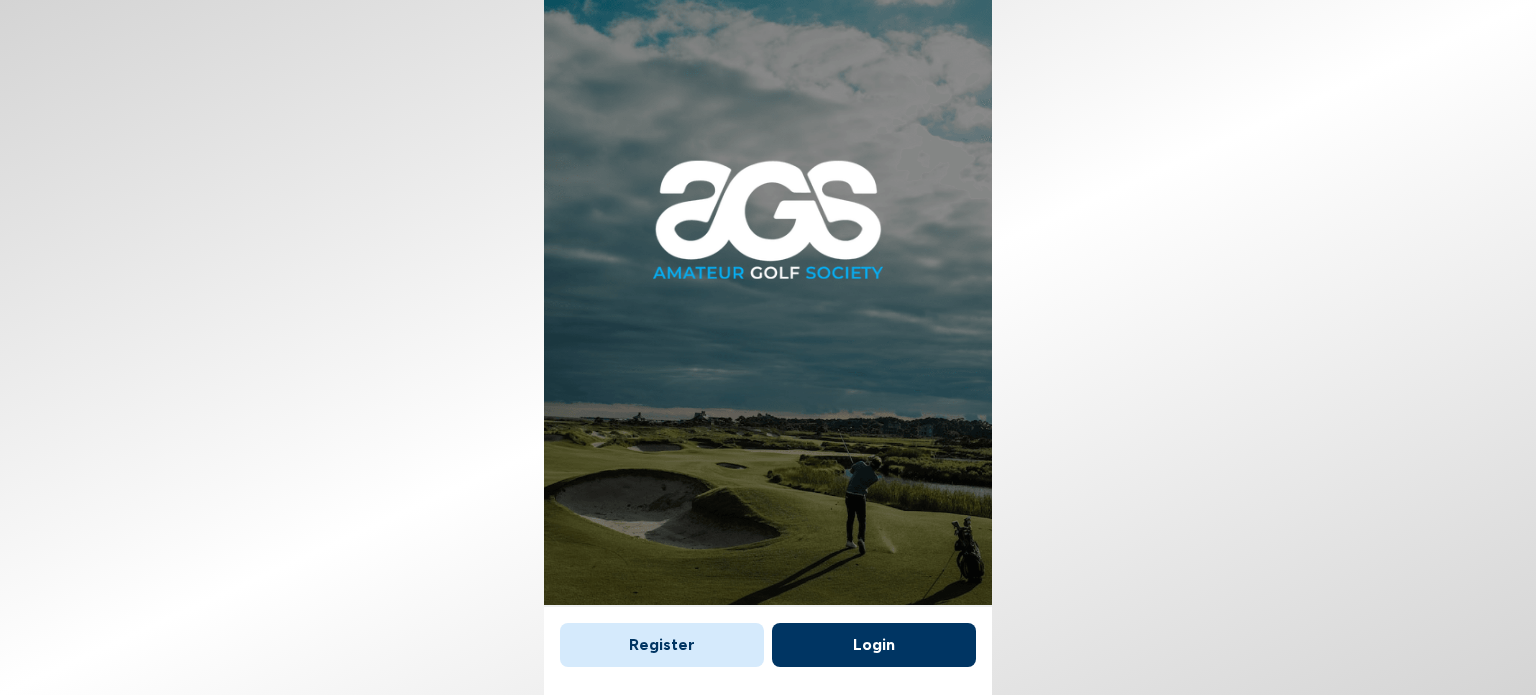 click on "Register" at bounding box center [662, 645] 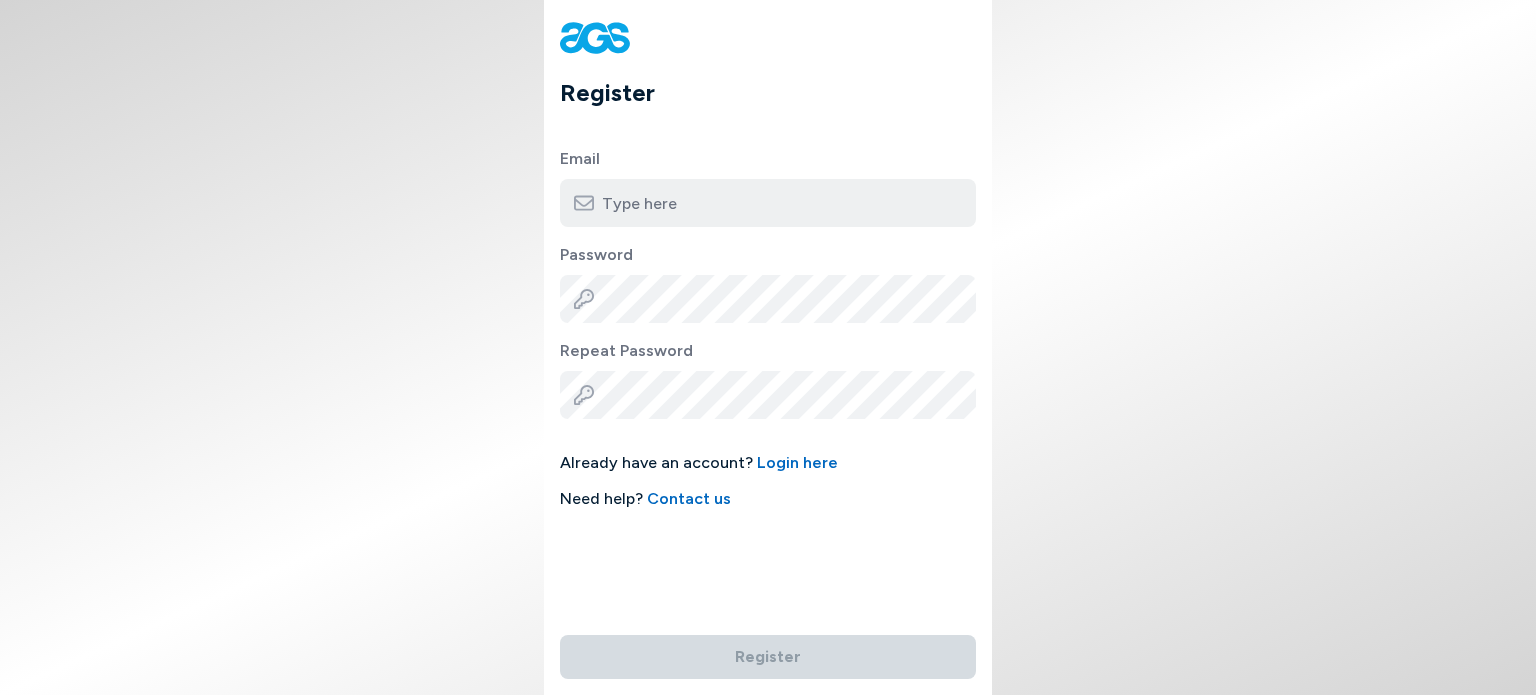 paste on "[EMAIL]" 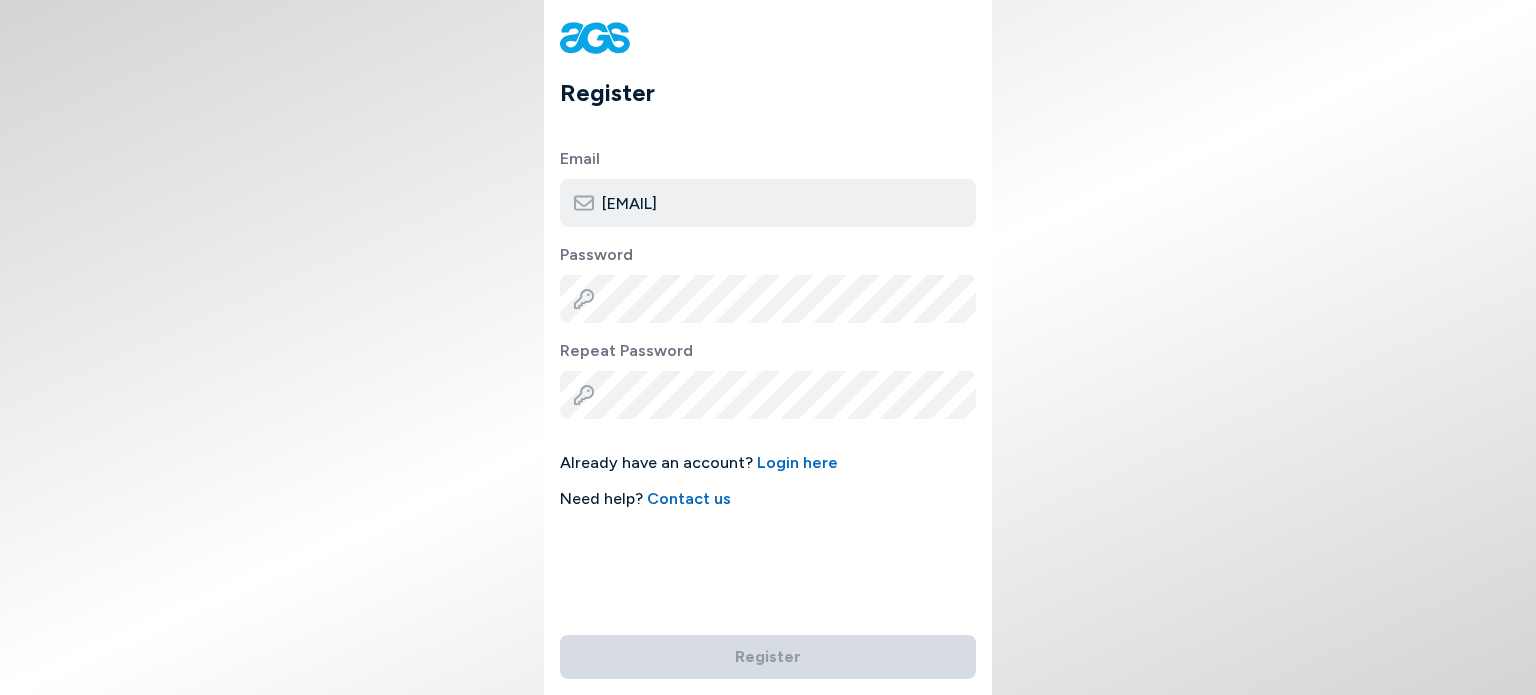 type on "[EMAIL]" 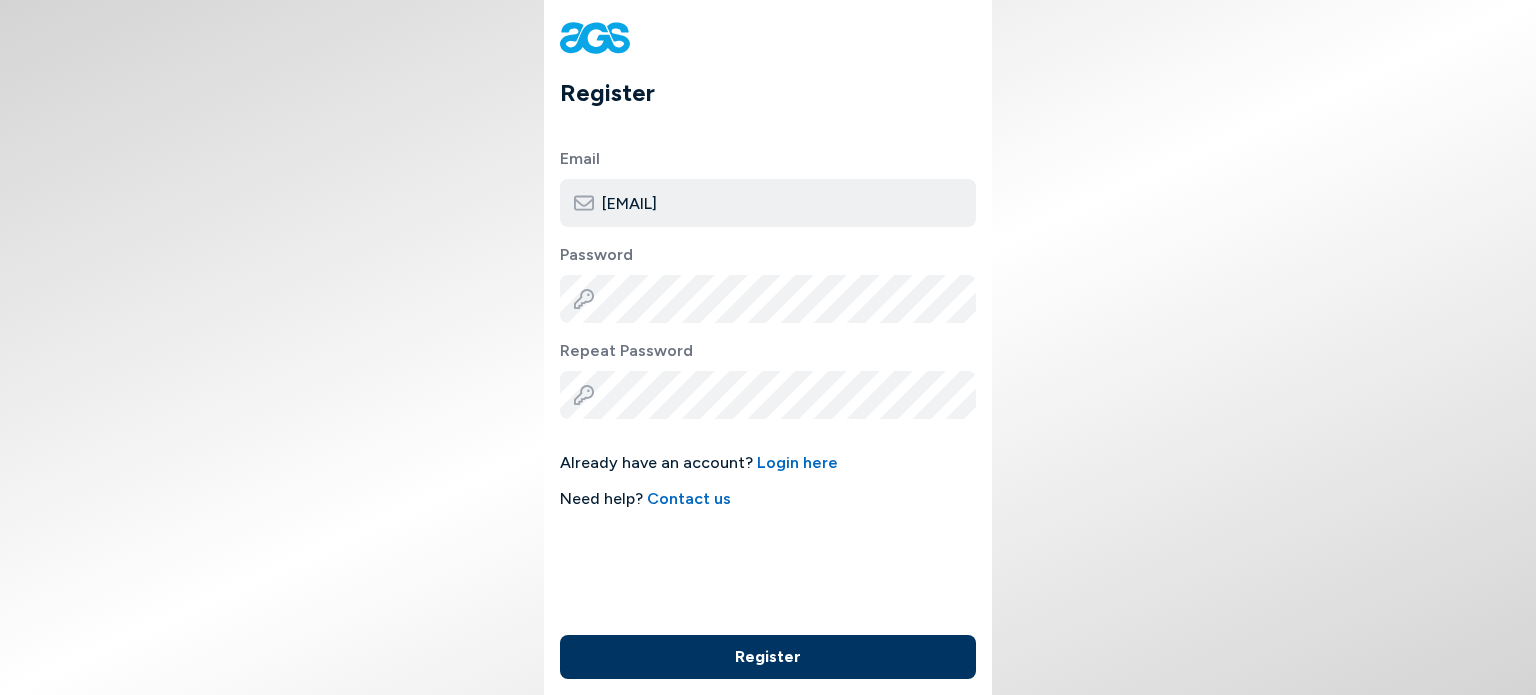 click on "Register" at bounding box center (768, 657) 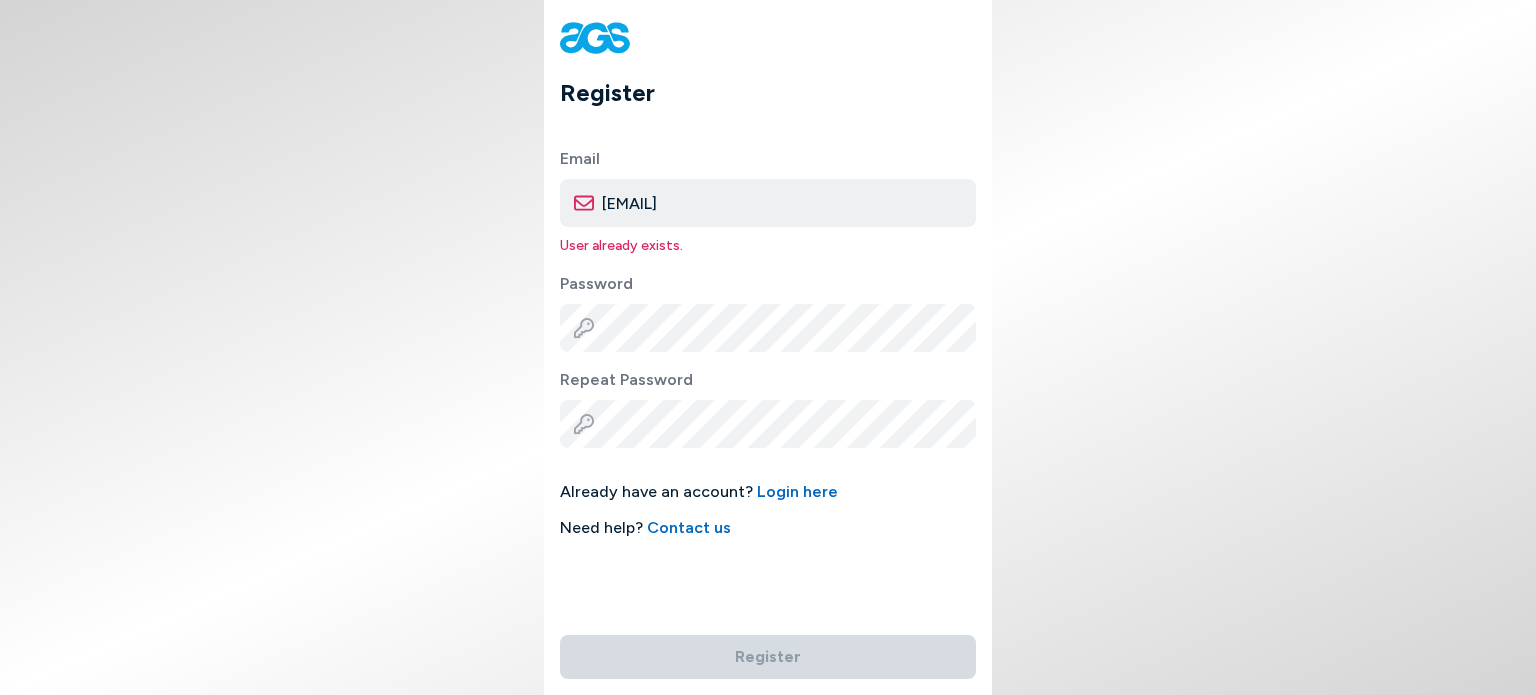 click on "User already exists." at bounding box center [768, 245] 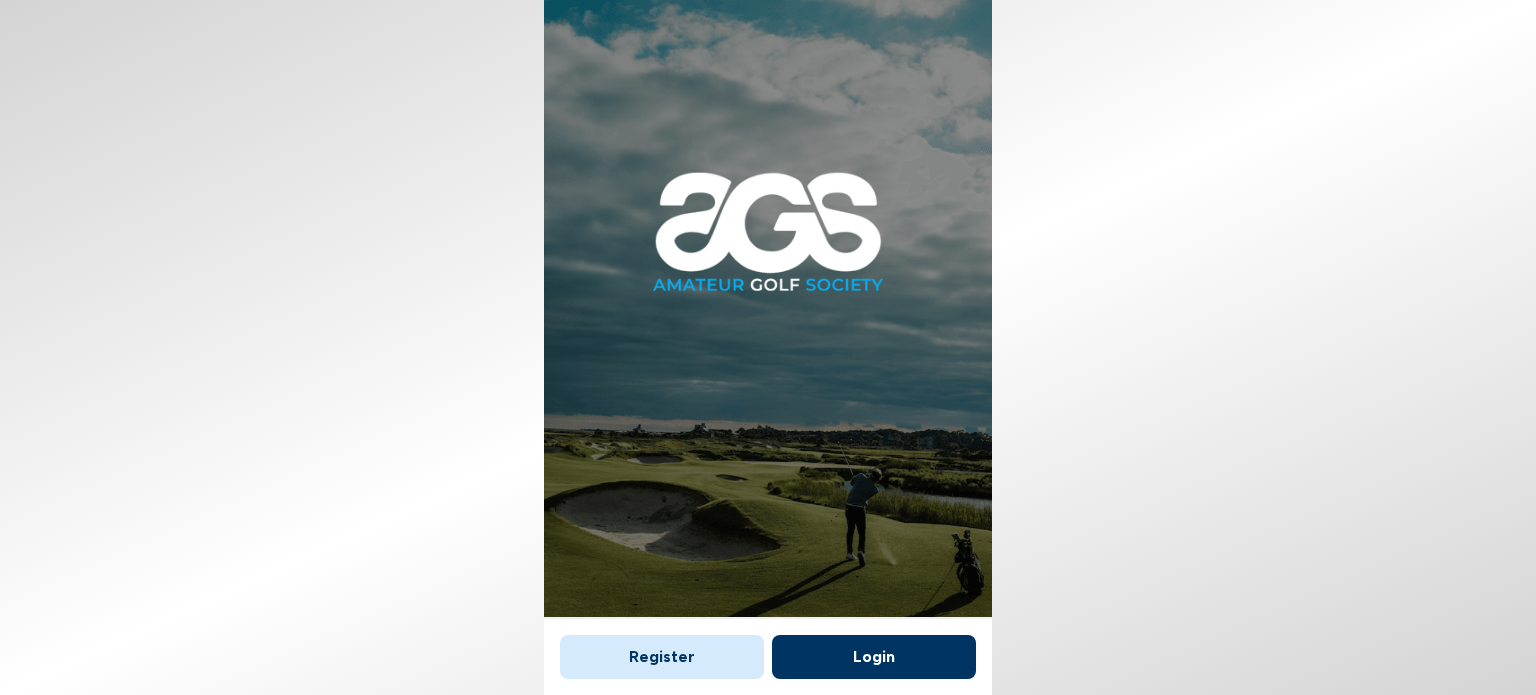 click on "Login" at bounding box center (874, 657) 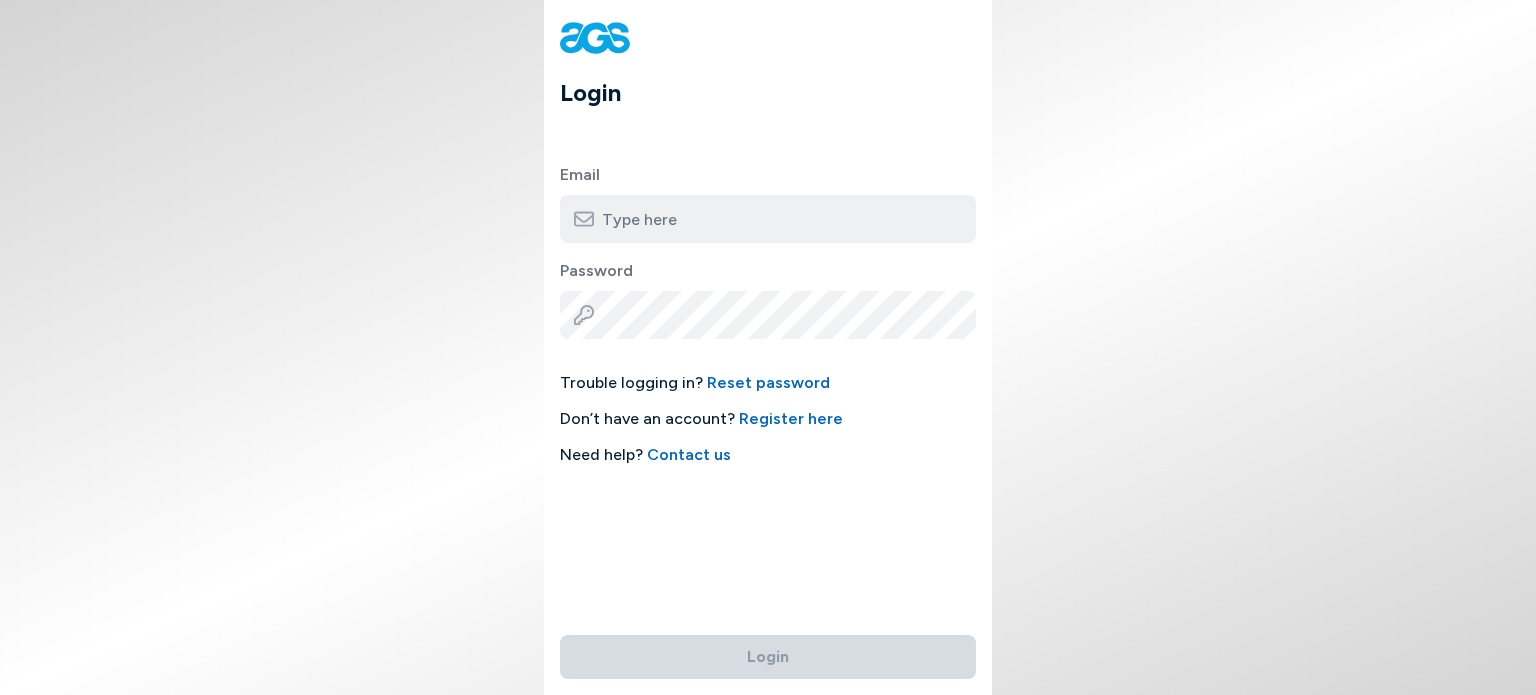 paste on "handicap2025!" 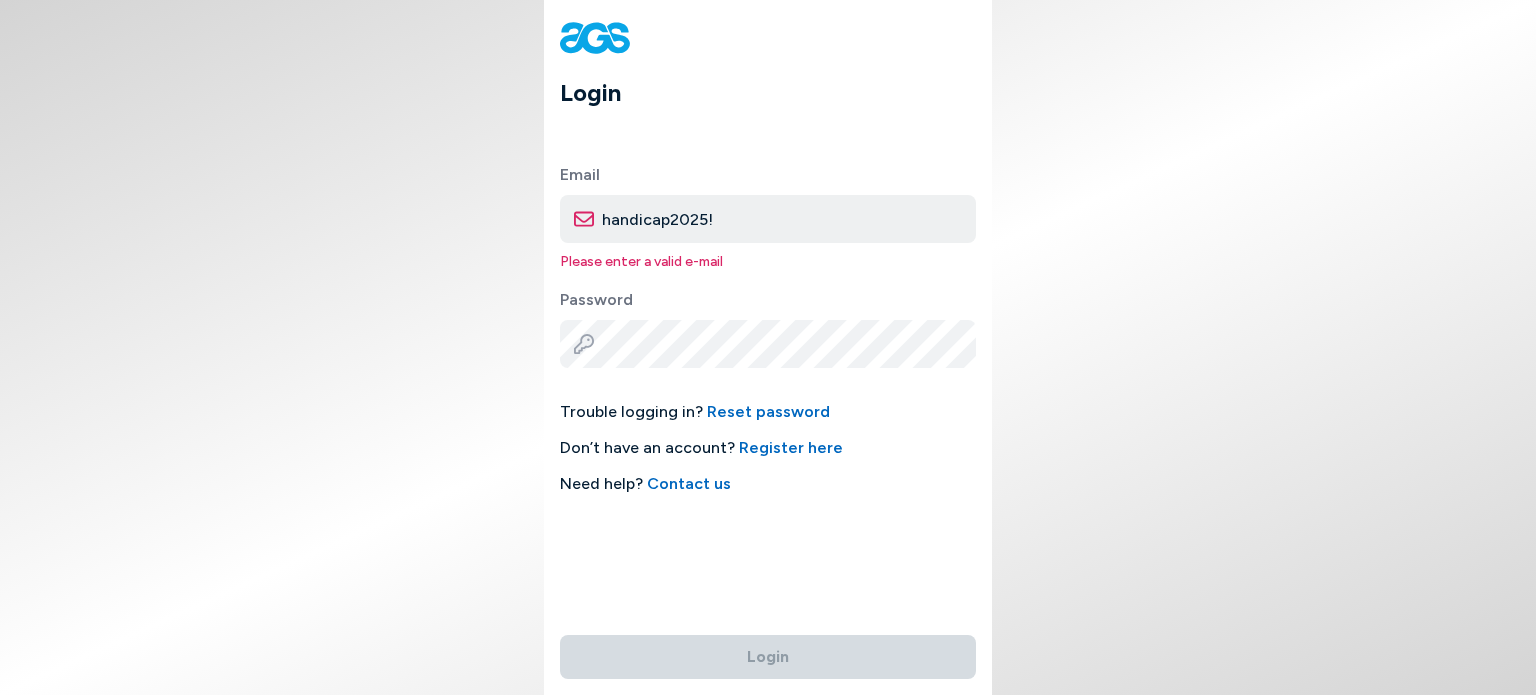 type on "handicap2025!" 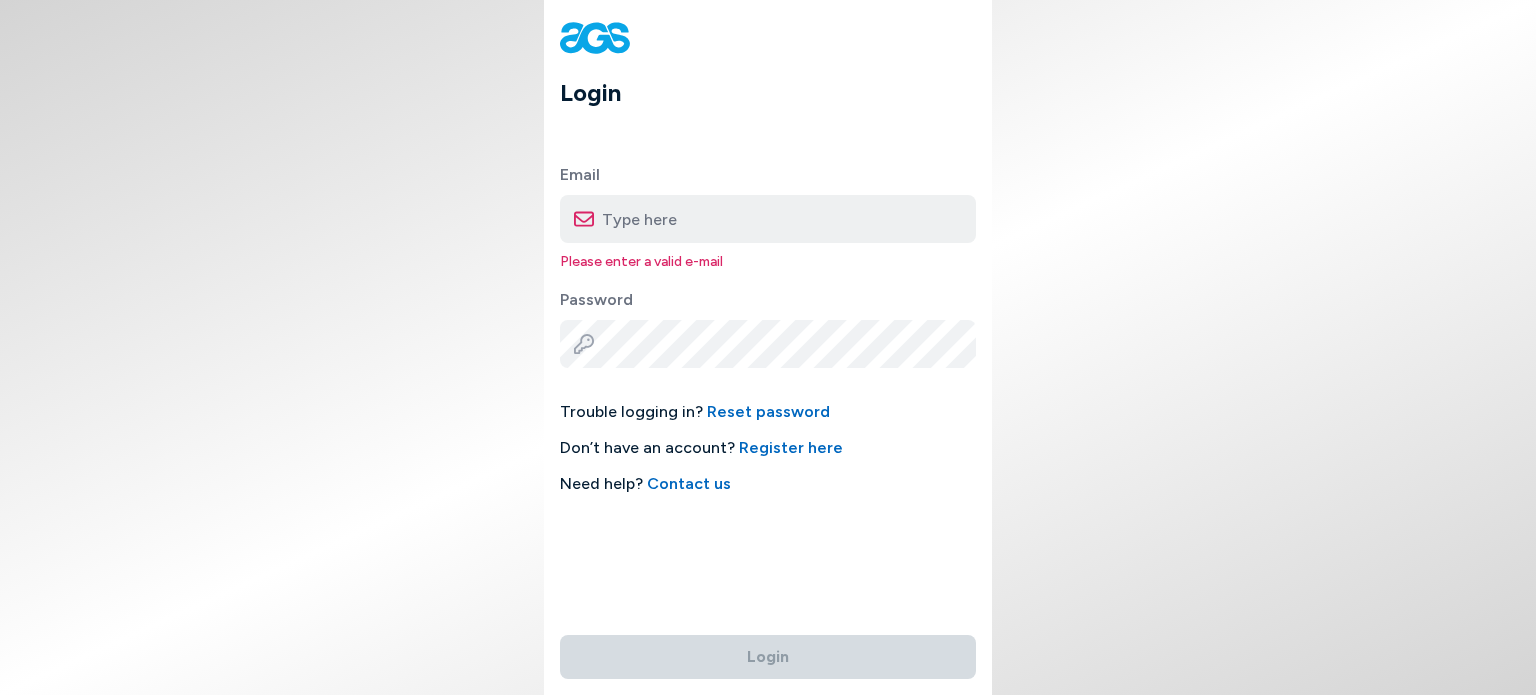 paste on "[FIRST] [LAST] <[EMAIL]>" 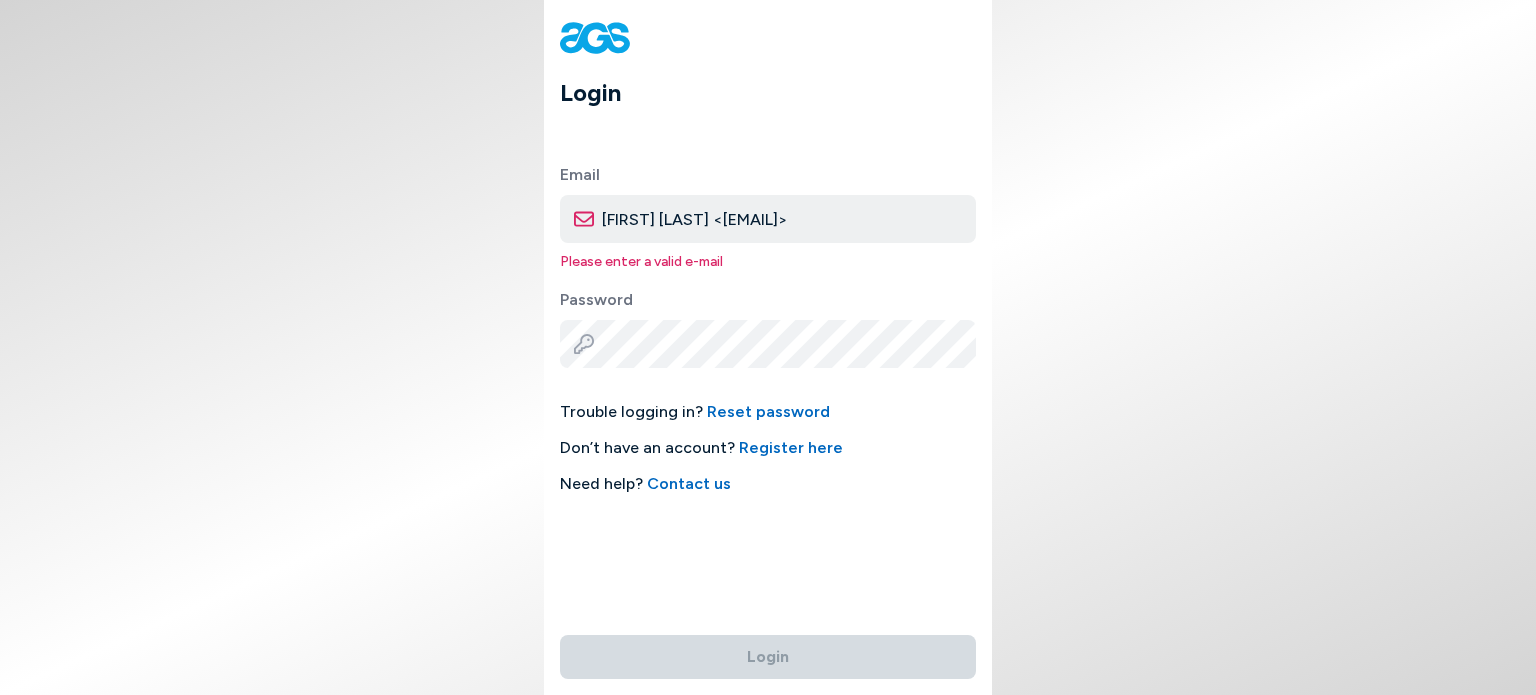 drag, startPoint x: 705, startPoint y: 218, endPoint x: 600, endPoint y: 225, distance: 105.23308 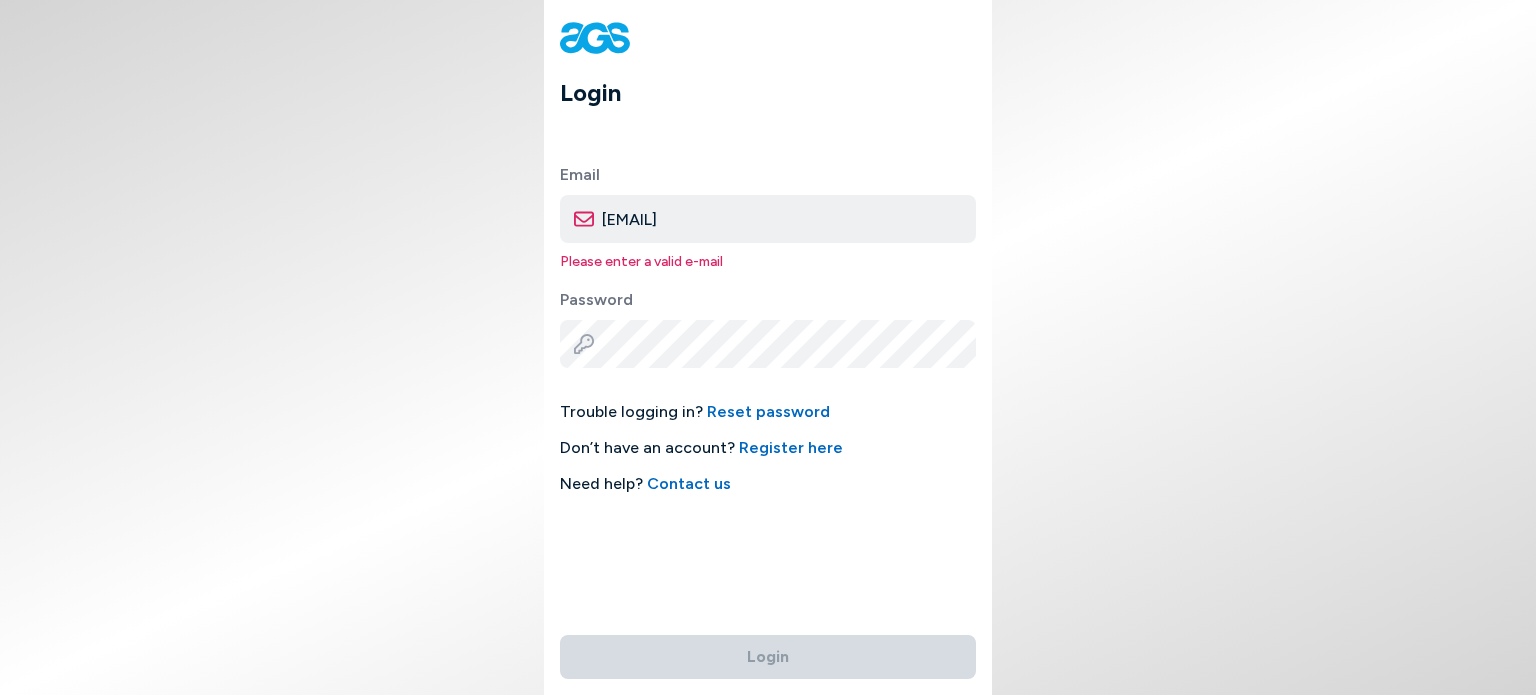 click on "[EMAIL]" at bounding box center [768, 219] 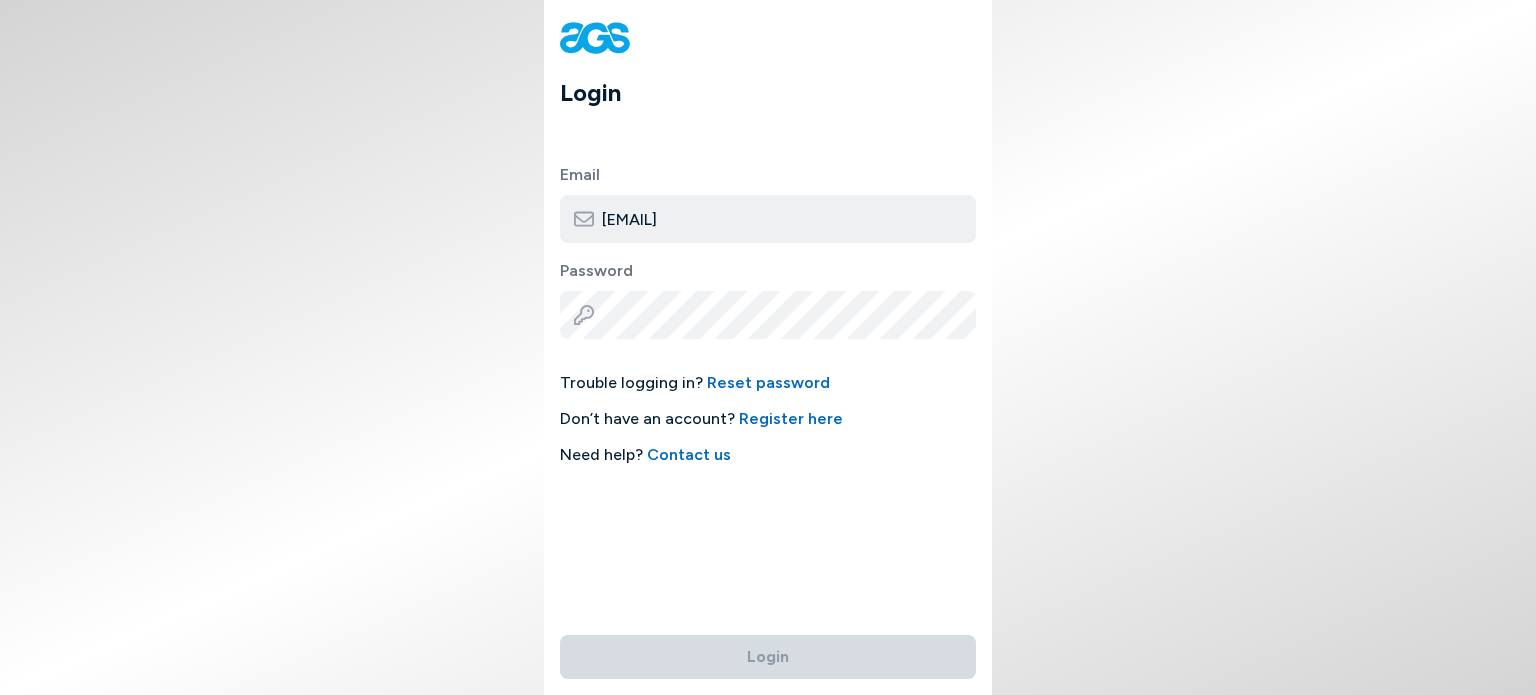 type on "[EMAIL]" 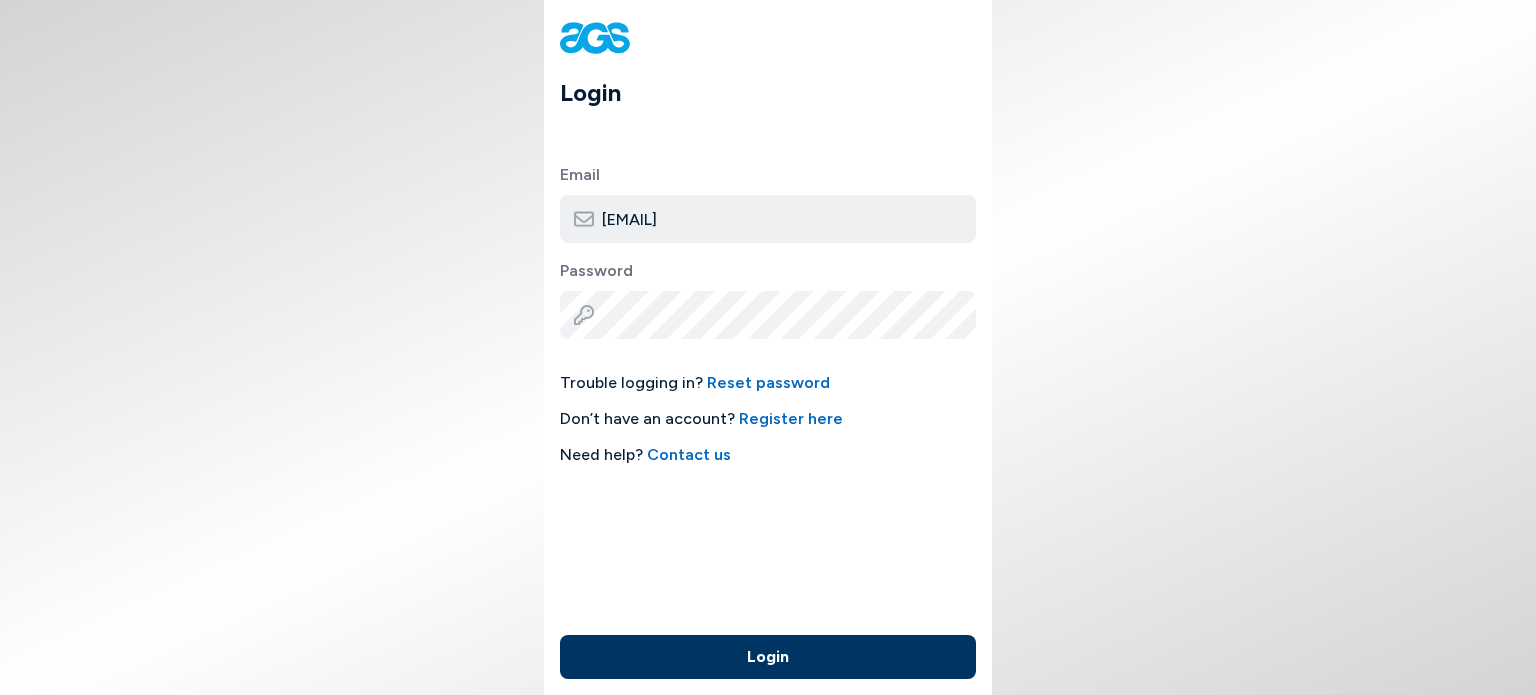 click on "Login" at bounding box center (768, 657) 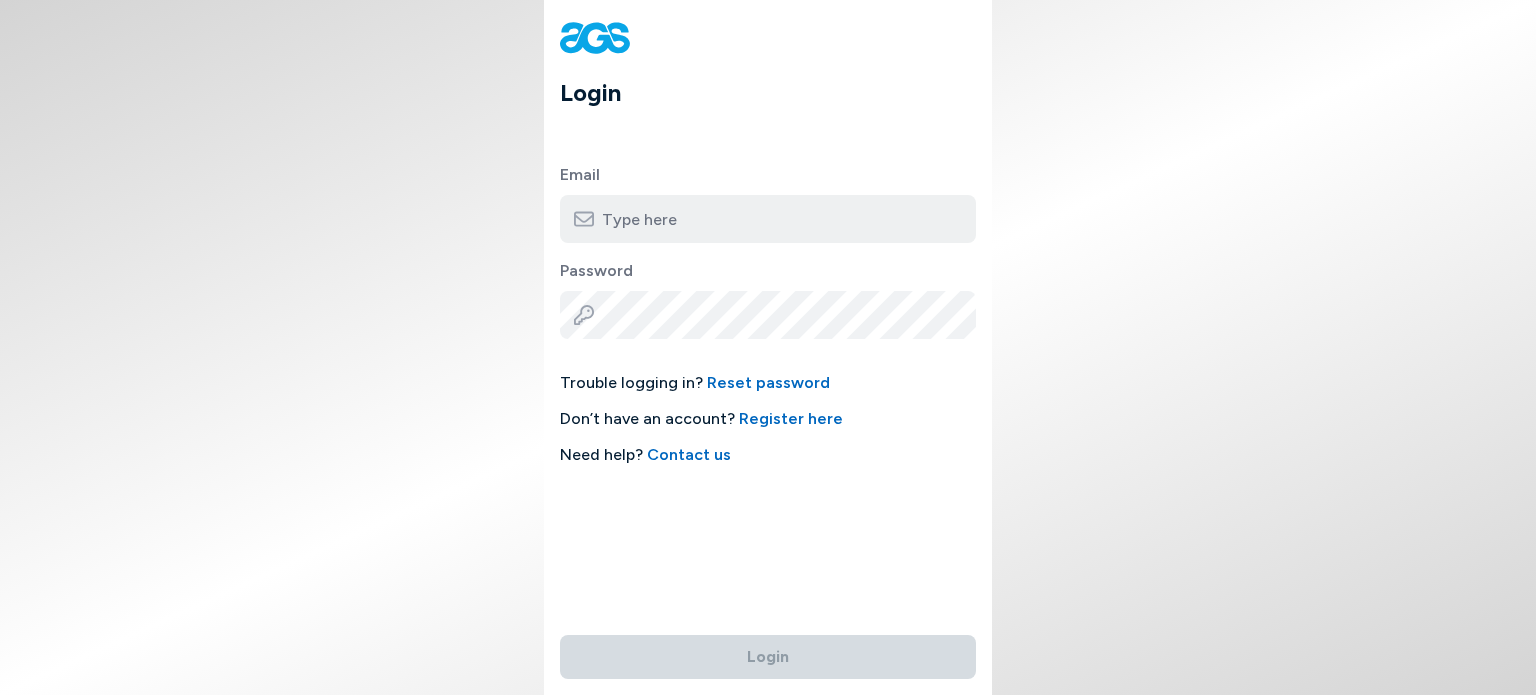 paste on "[EMAIL]" 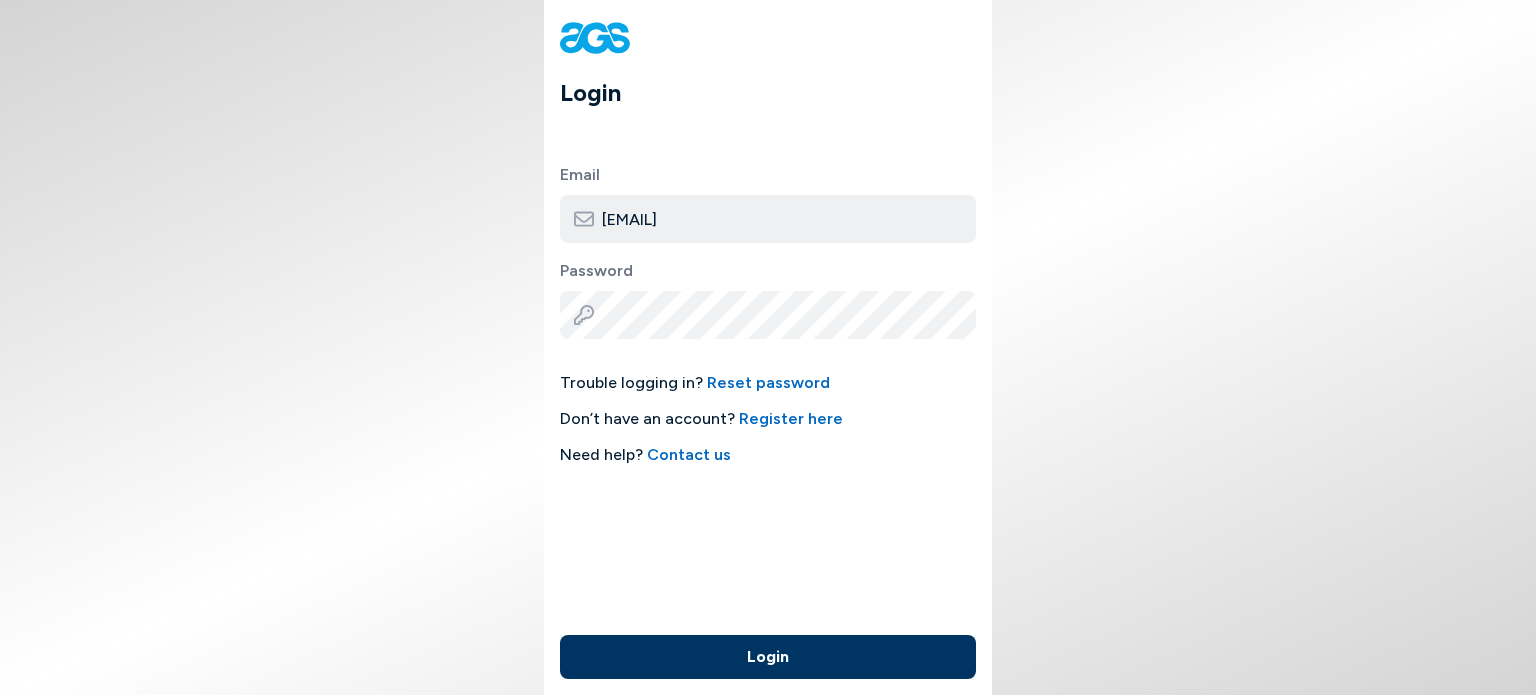 type on "[EMAIL]" 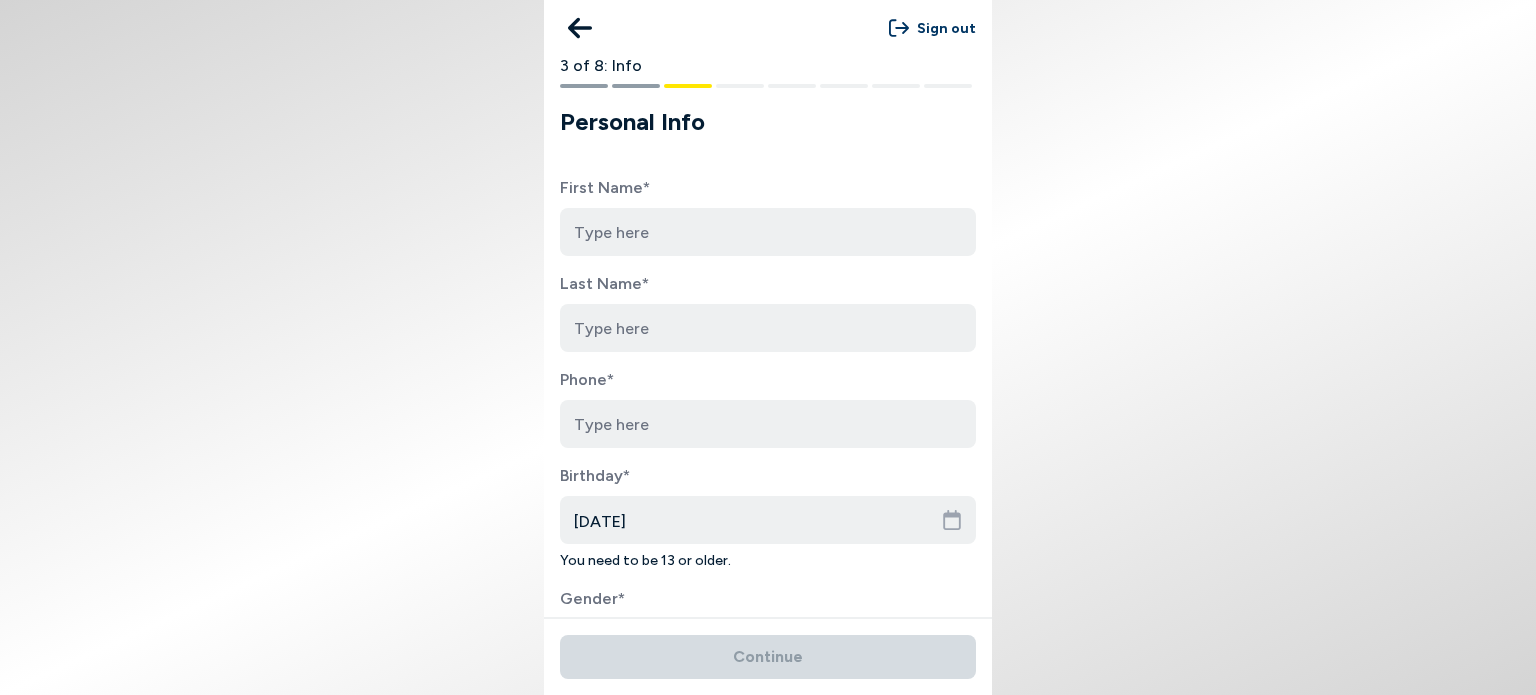 click 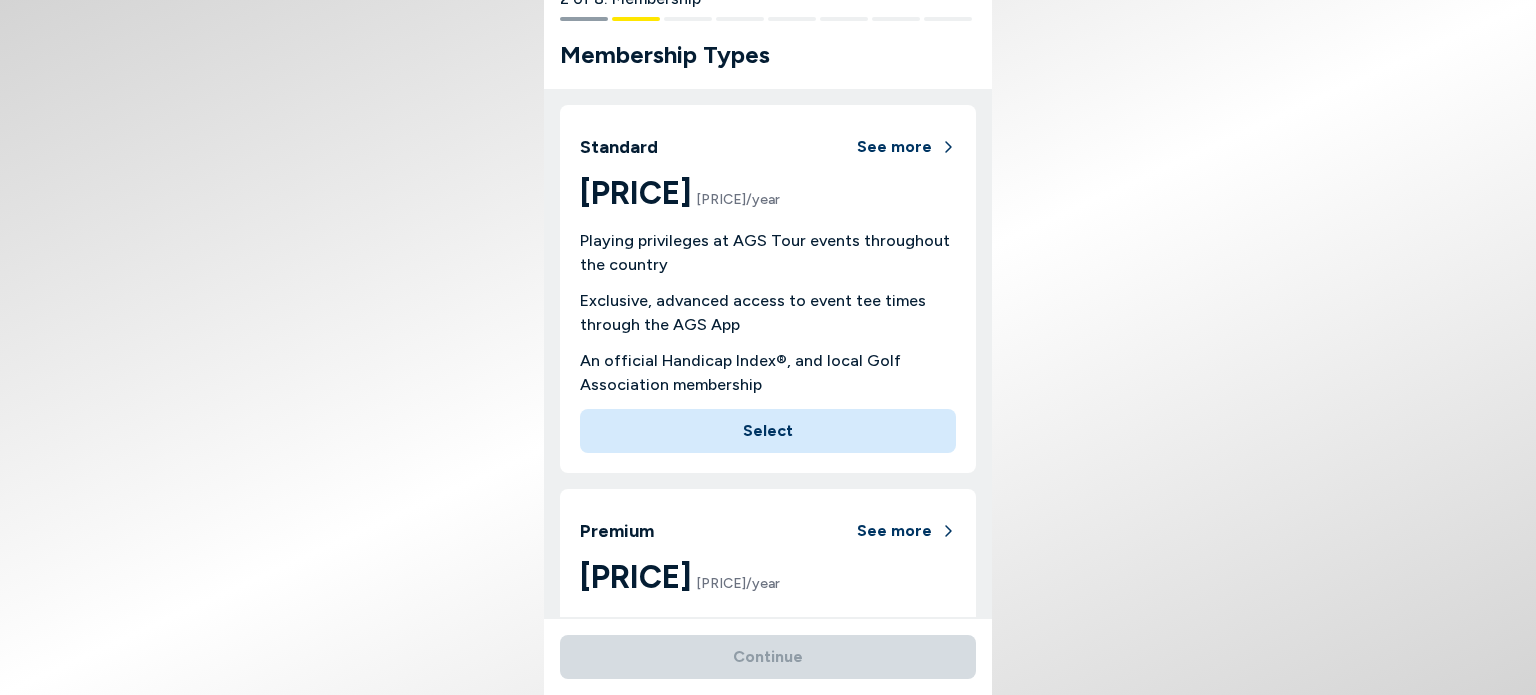 scroll, scrollTop: 0, scrollLeft: 0, axis: both 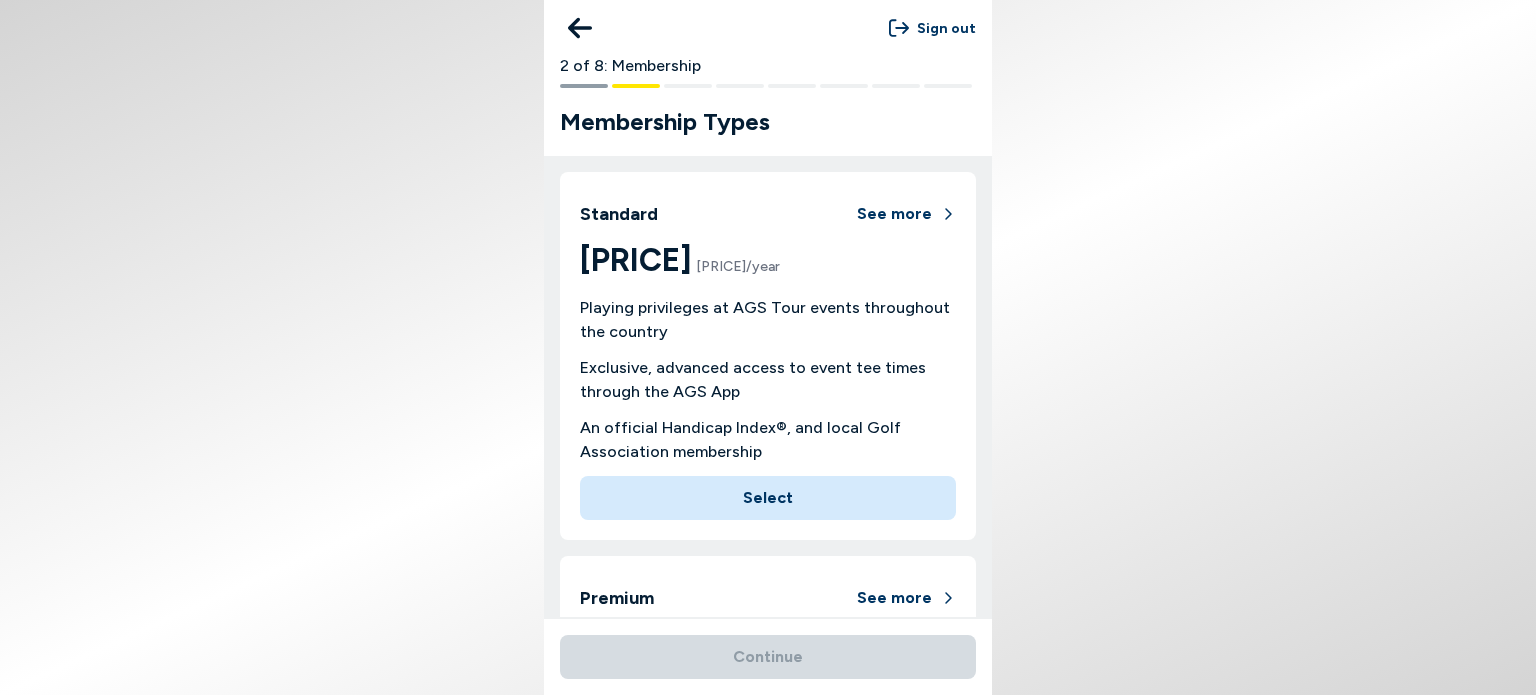 click on "Select" at bounding box center (768, 498) 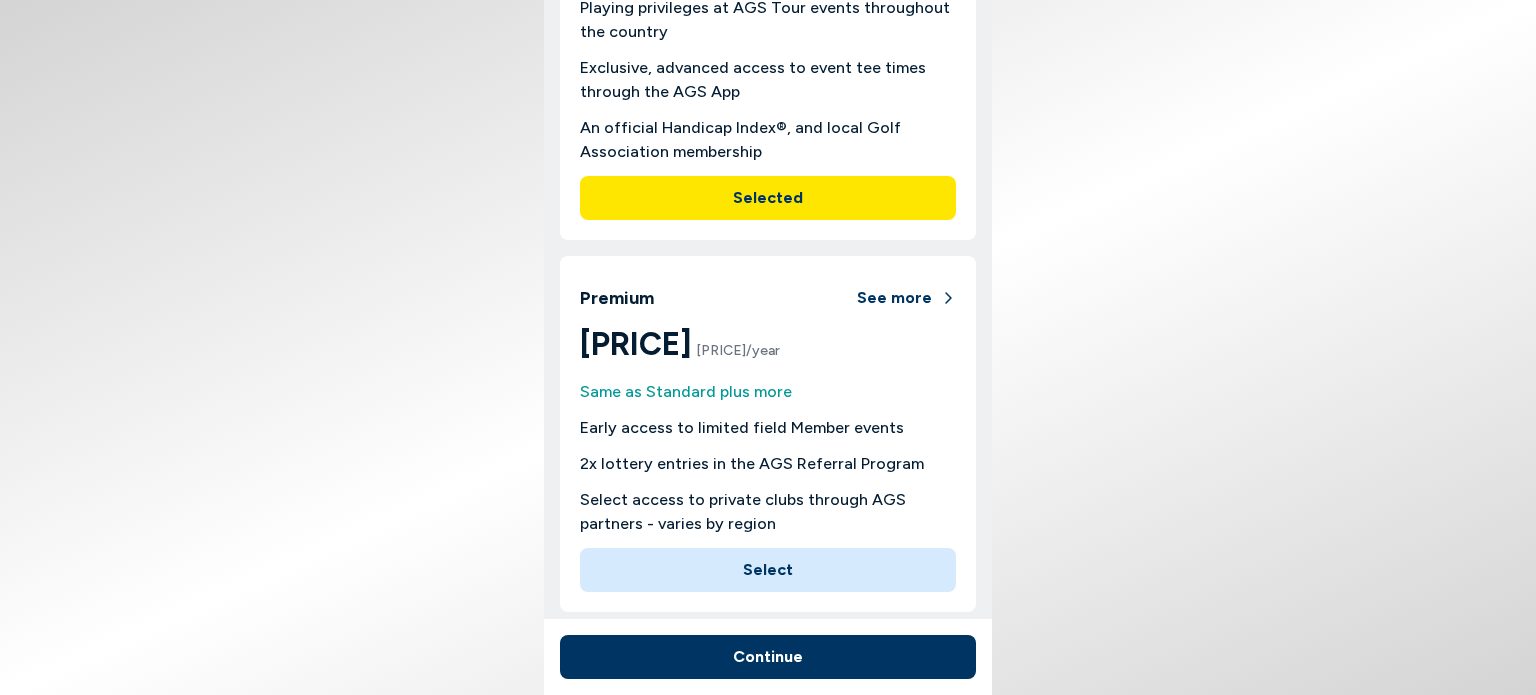 scroll, scrollTop: 776, scrollLeft: 0, axis: vertical 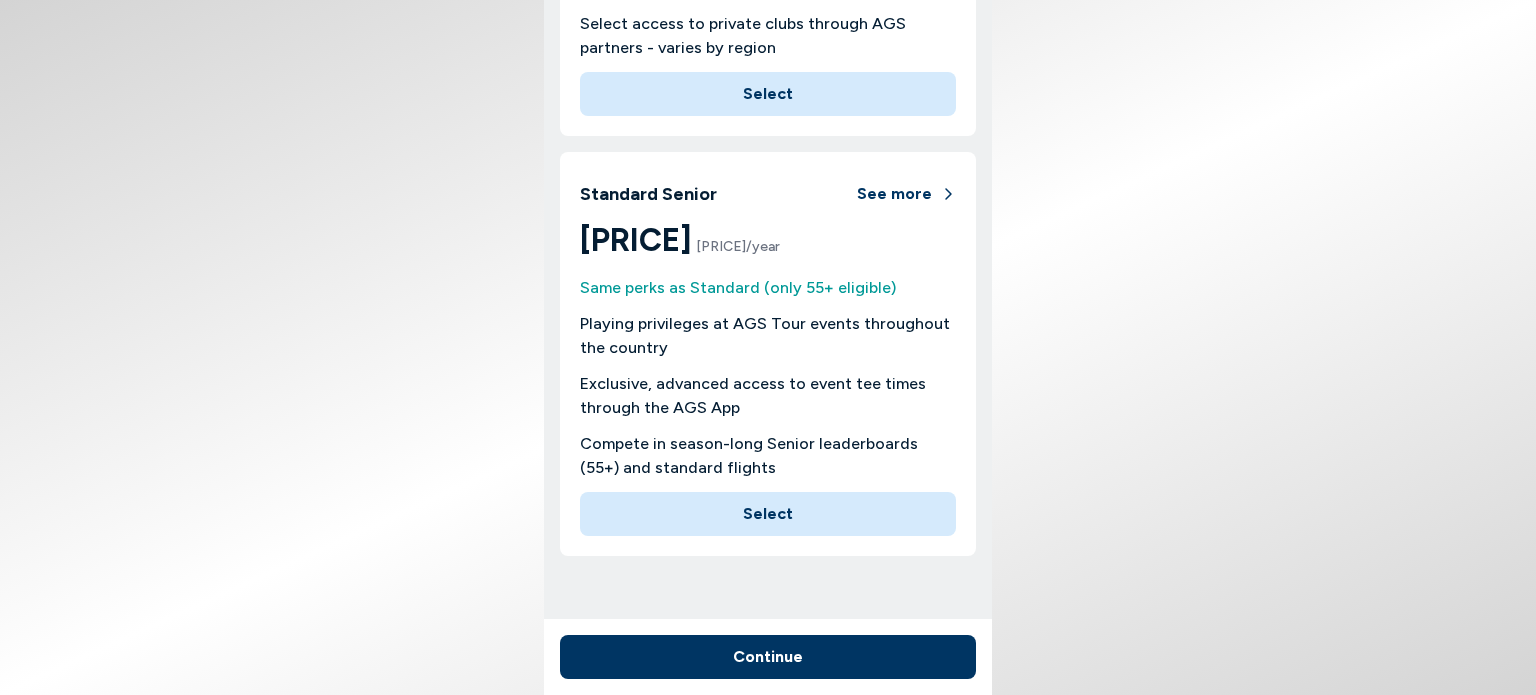 click on "Continue" at bounding box center [768, 657] 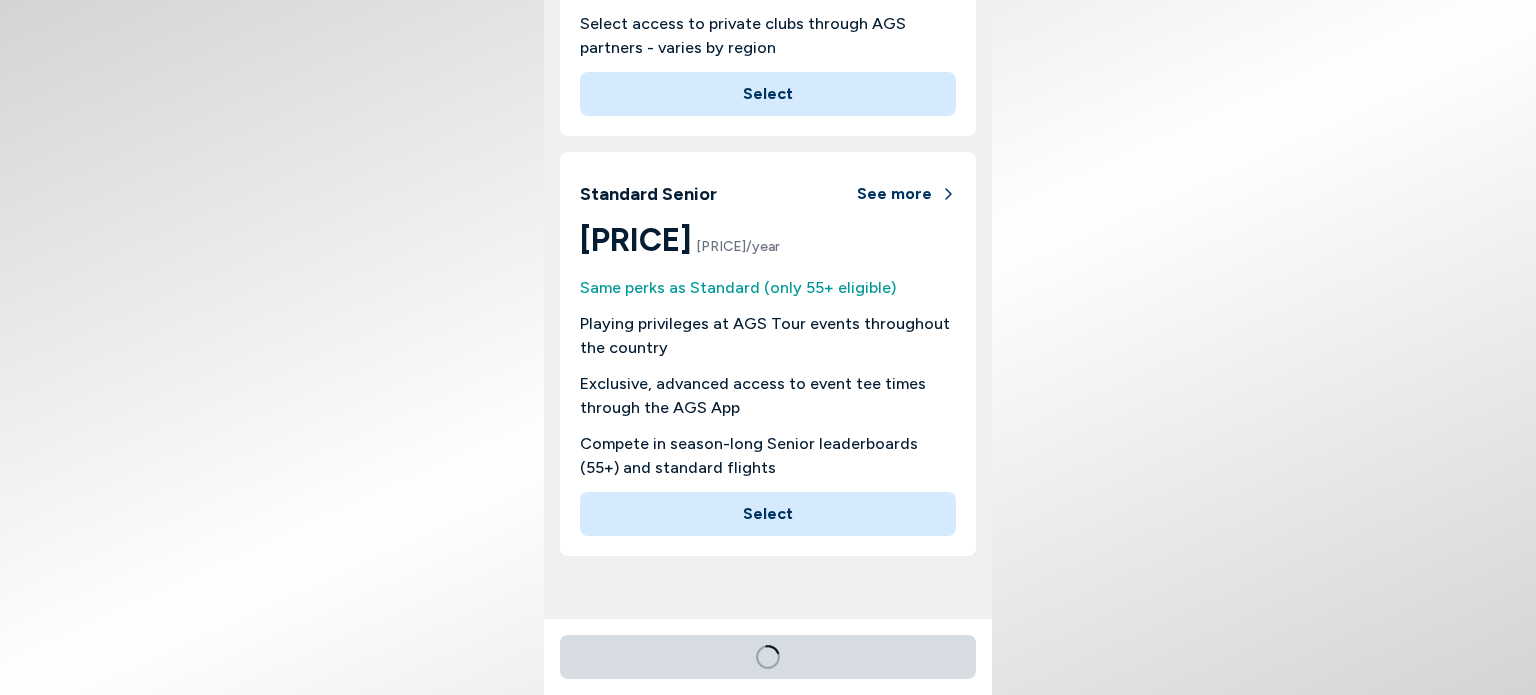 scroll, scrollTop: 0, scrollLeft: 0, axis: both 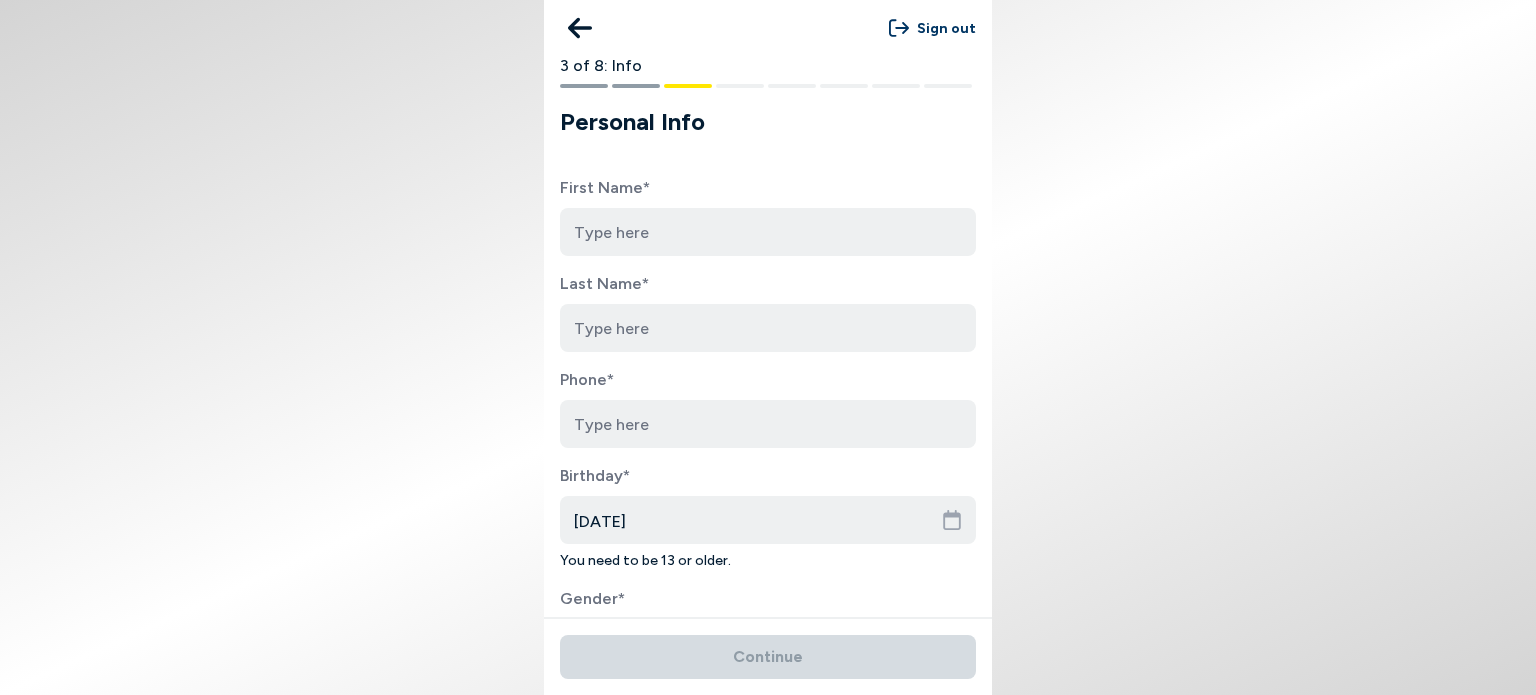 click 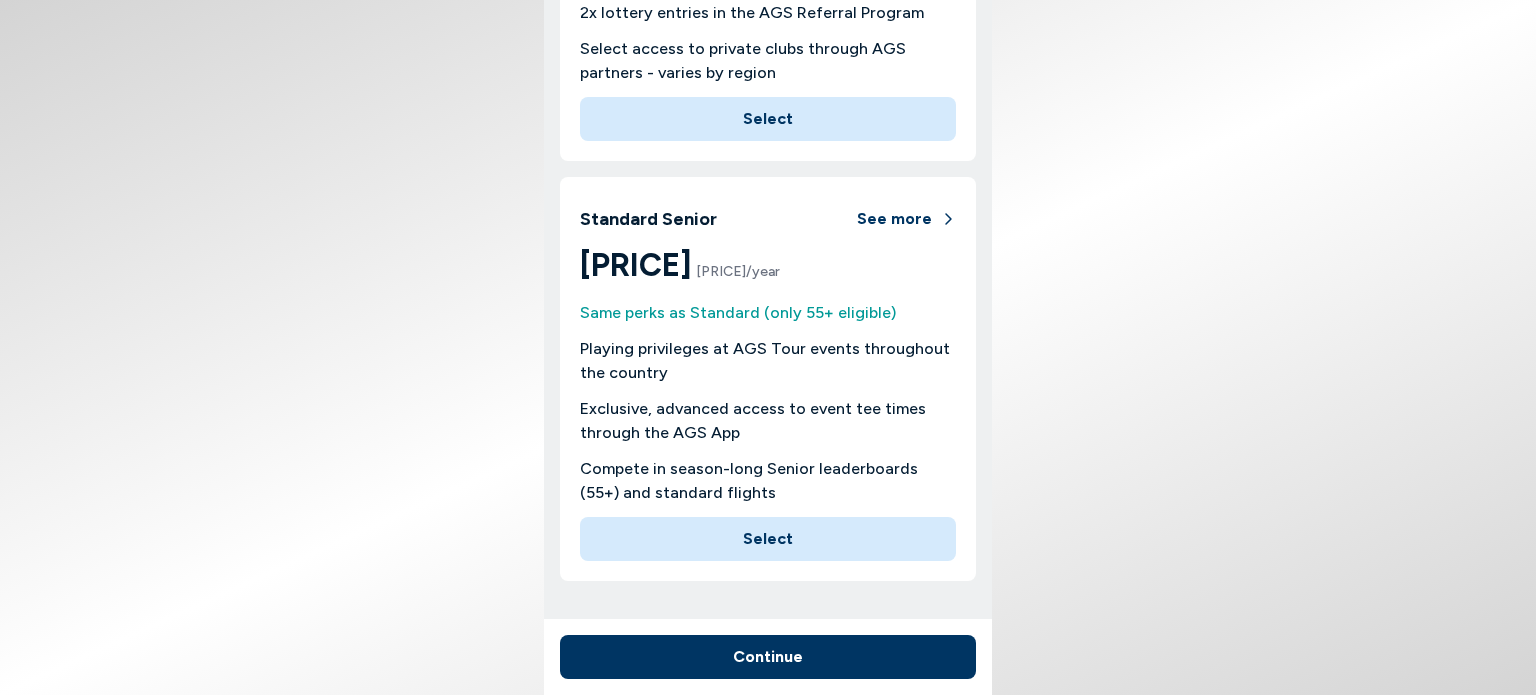 scroll, scrollTop: 776, scrollLeft: 0, axis: vertical 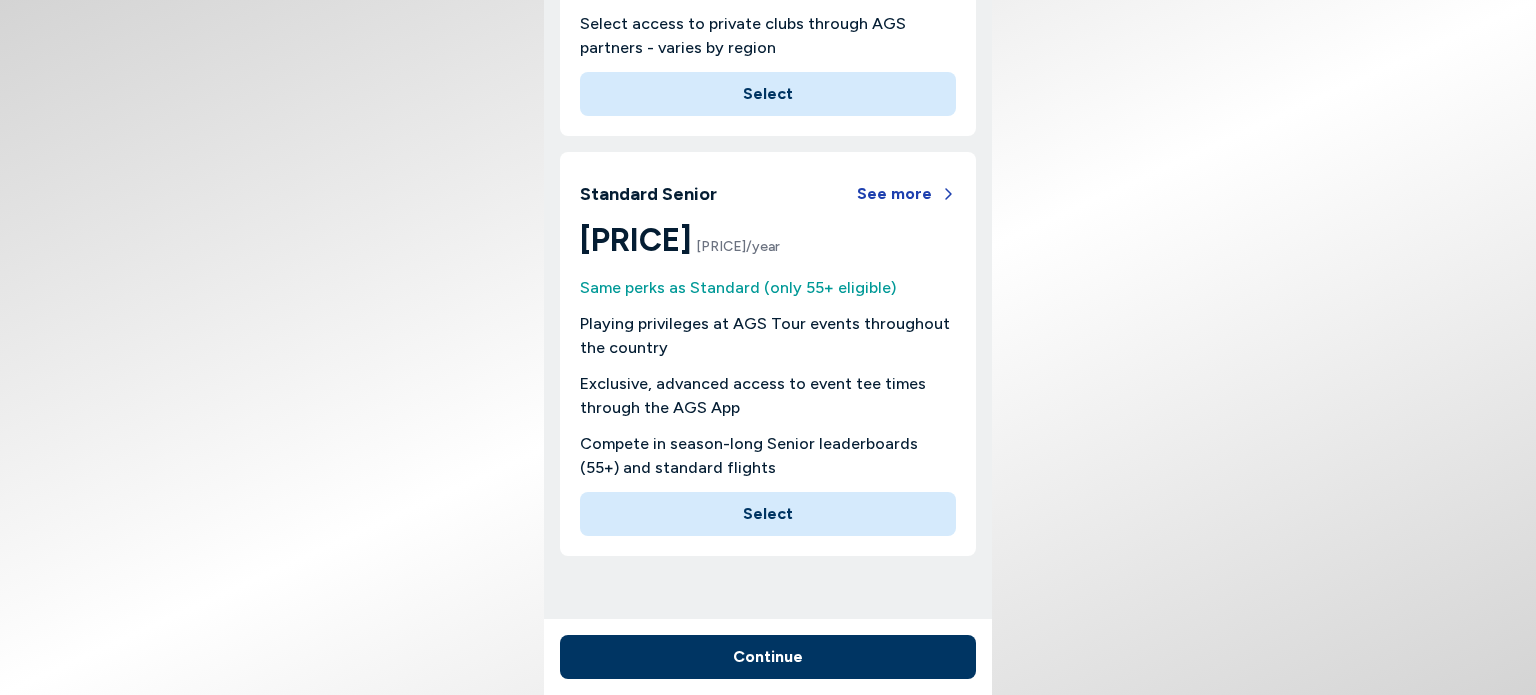 click on "See more" at bounding box center [906, 194] 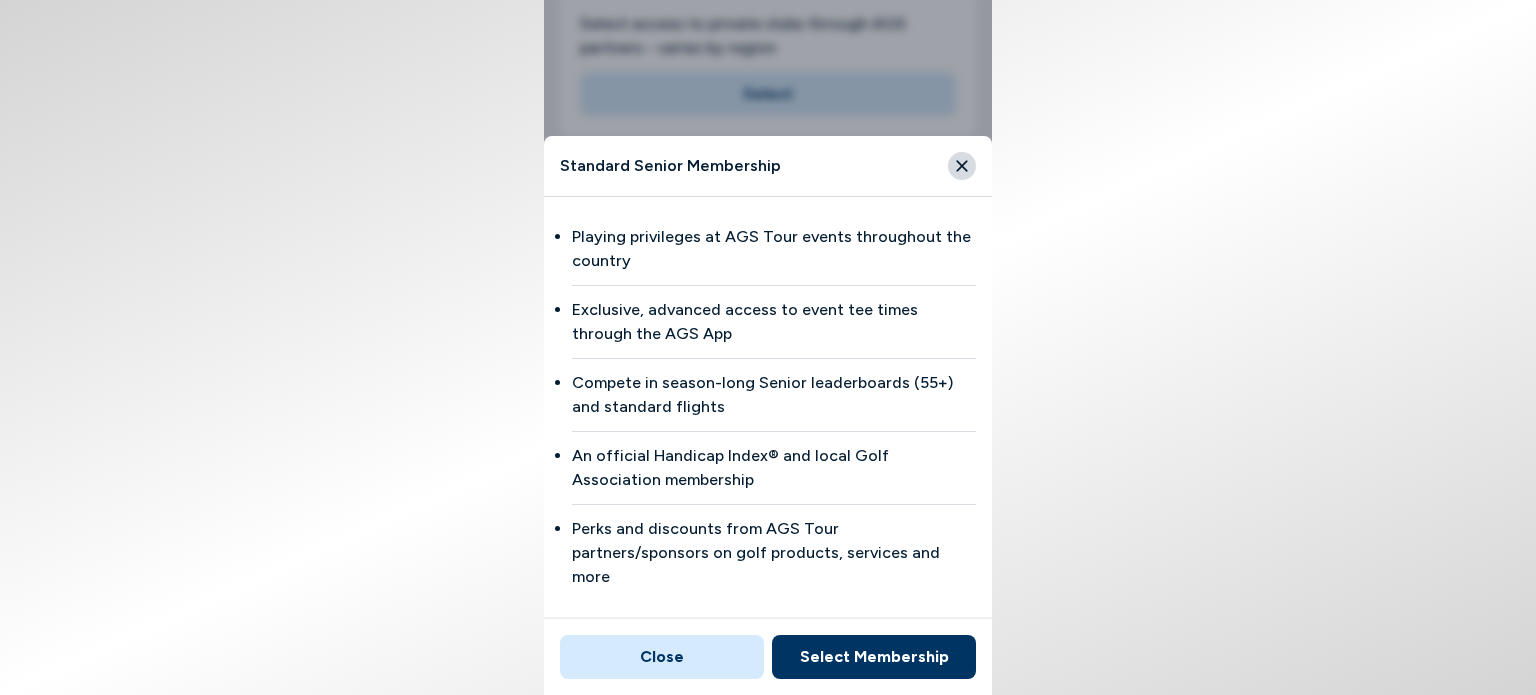 click on "Close" at bounding box center (662, 657) 